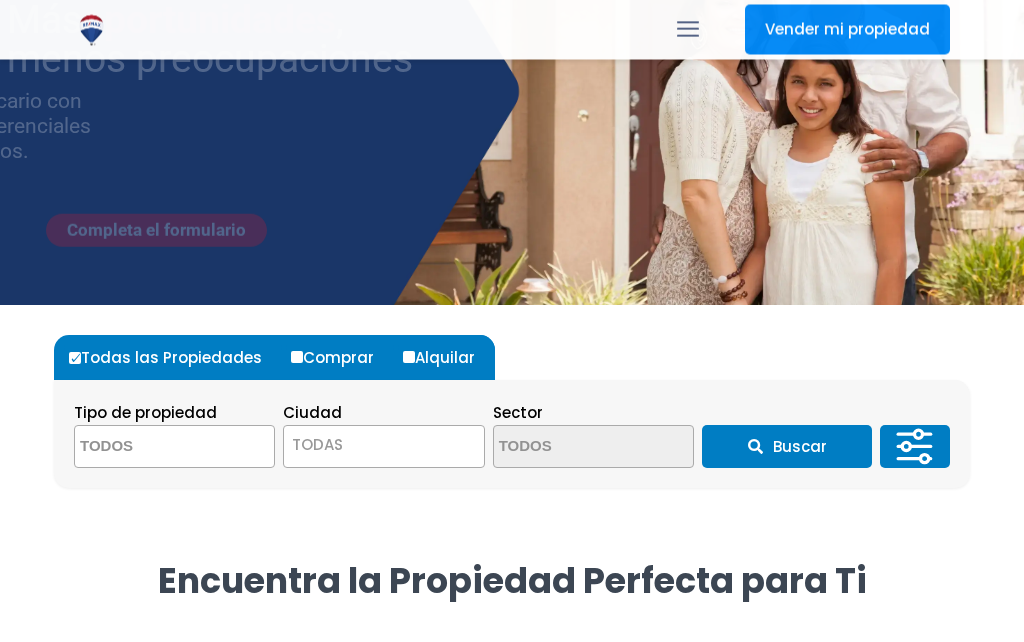 scroll, scrollTop: 215, scrollLeft: 0, axis: vertical 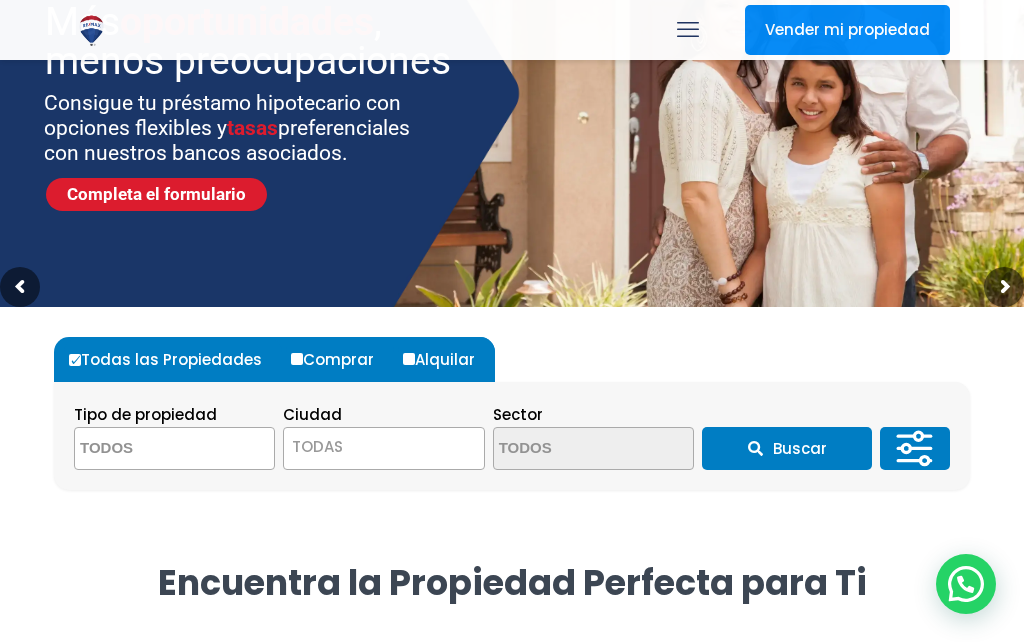 click at bounding box center (172, 449) 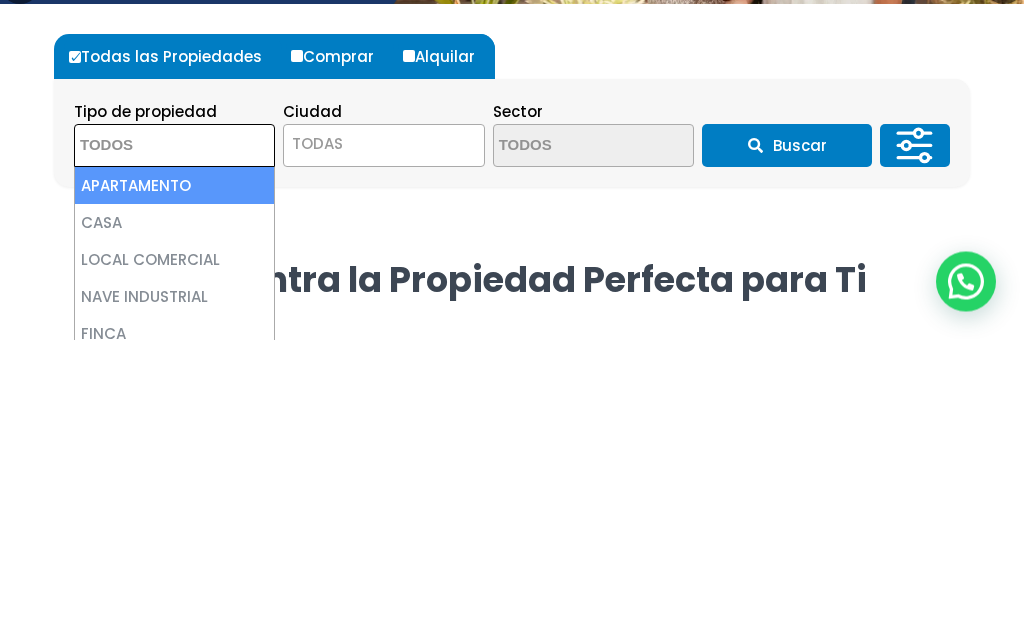 select on "apartment" 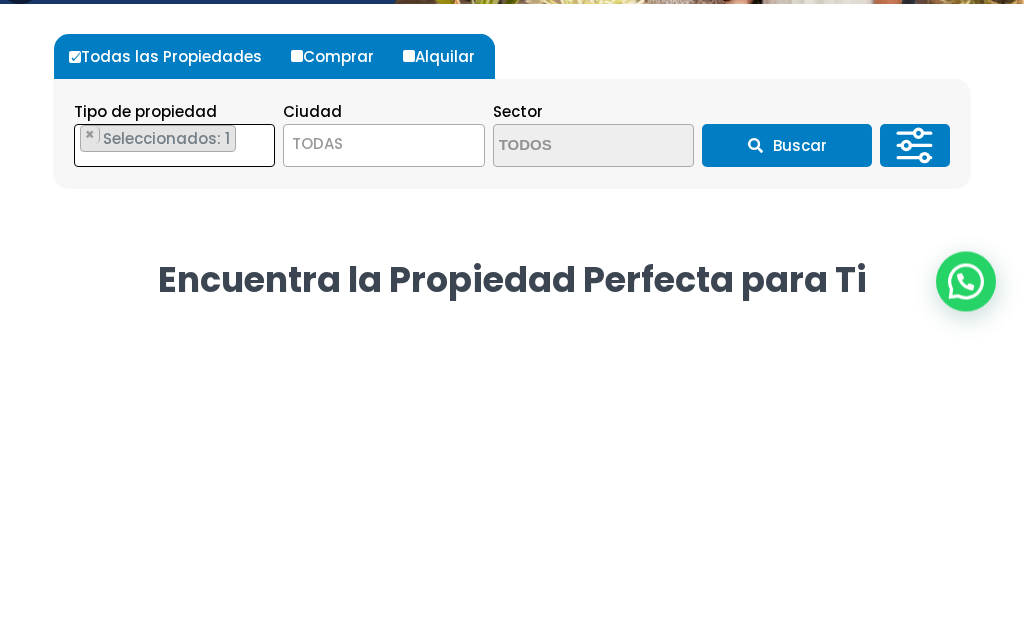 click on "Comprar" at bounding box center (297, 359) 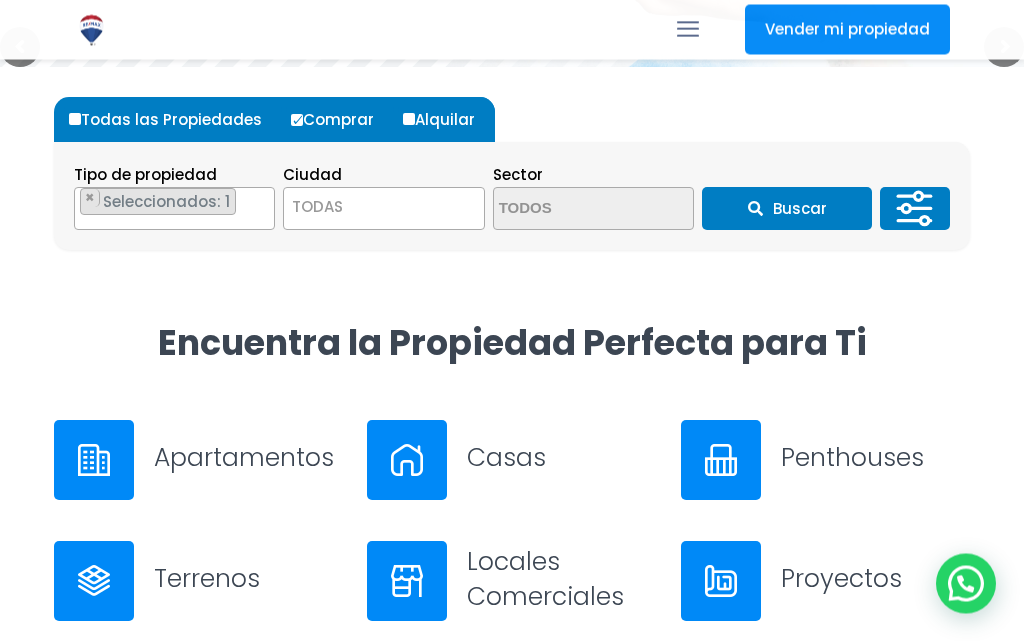 scroll, scrollTop: 441, scrollLeft: 0, axis: vertical 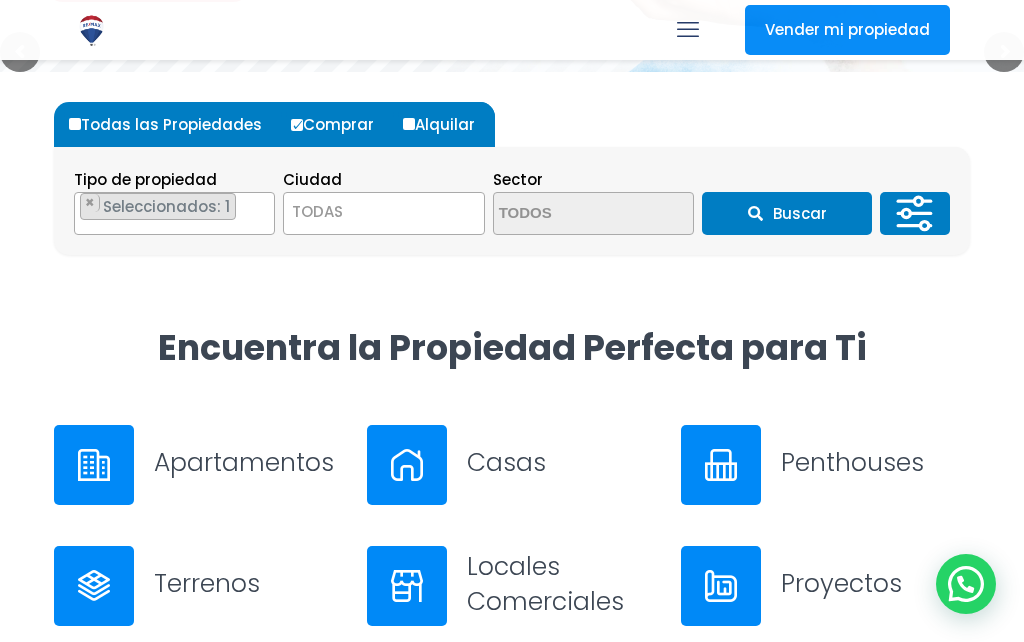 click on "TODAS" at bounding box center [383, 212] 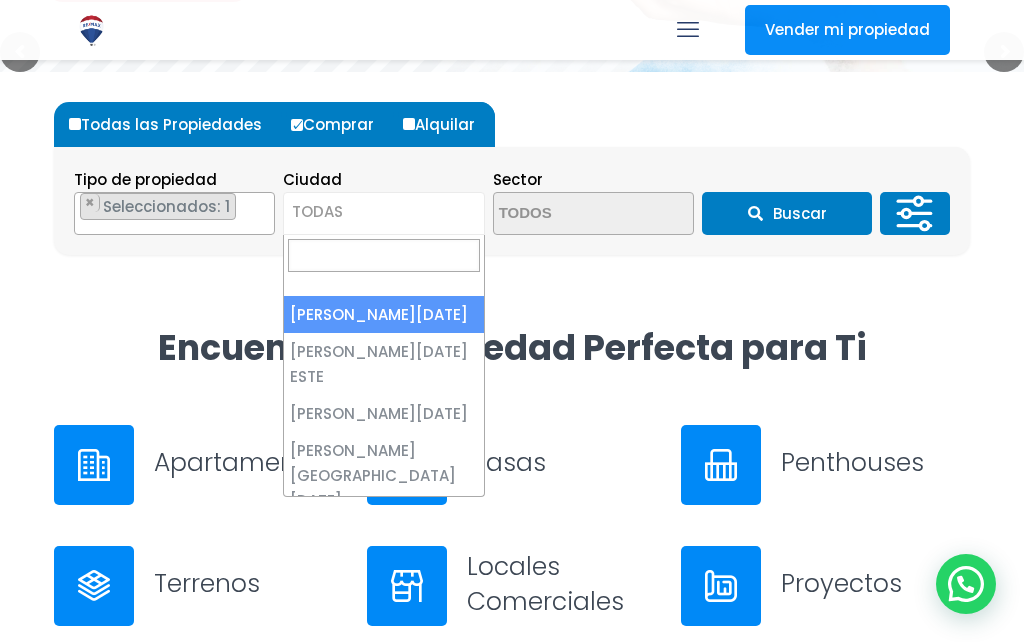 click at bounding box center (383, 255) 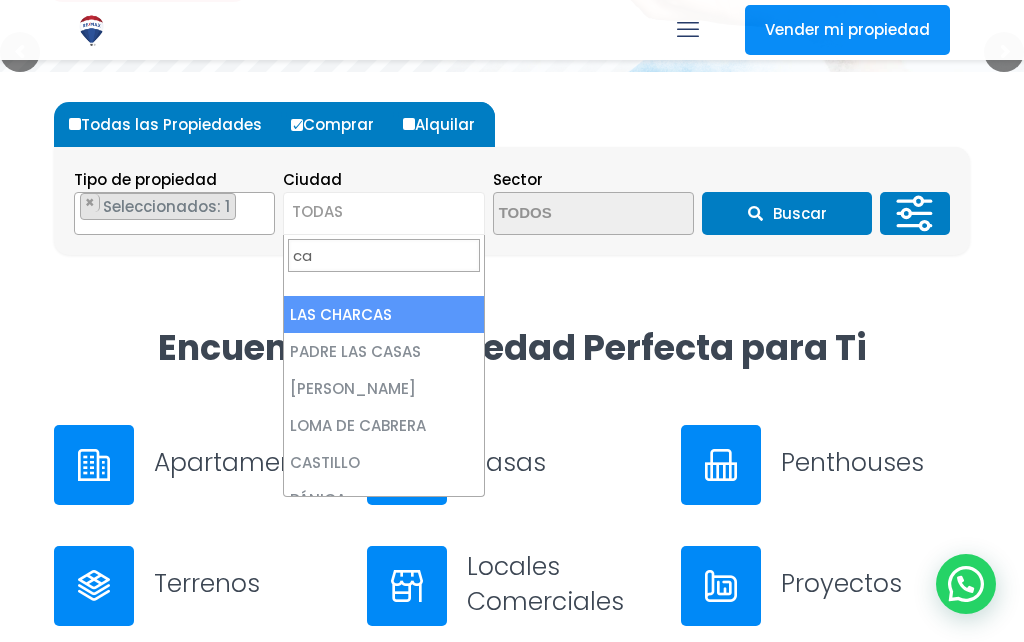 type on "cap" 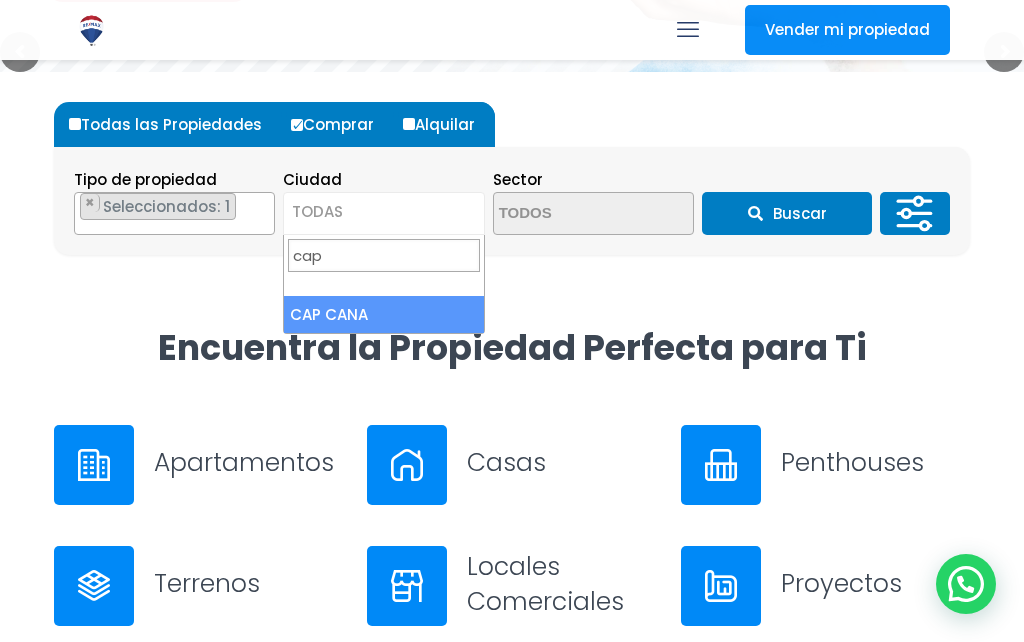 select on "437" 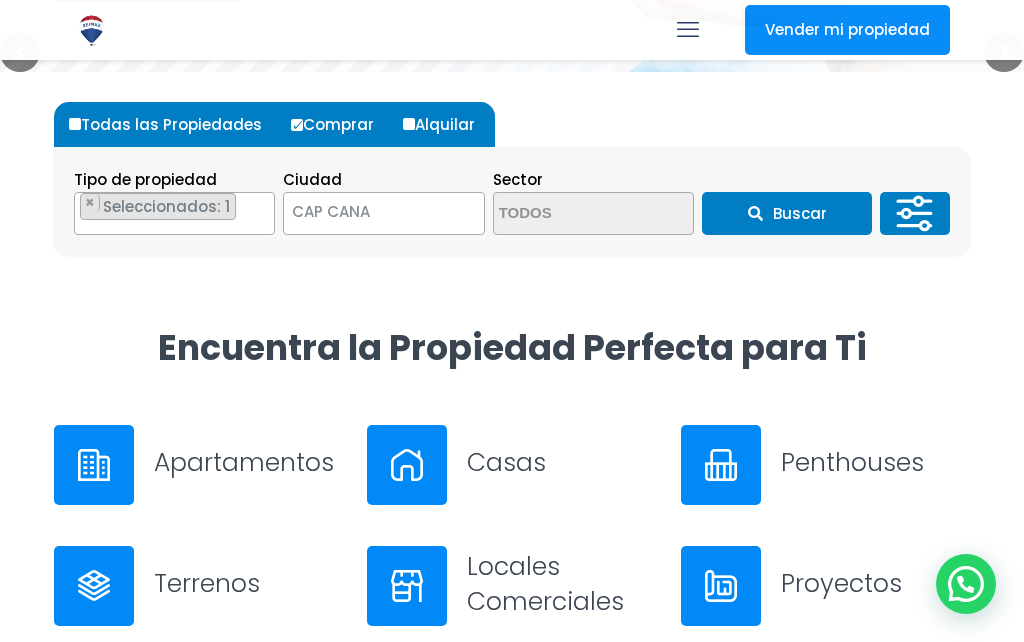 scroll, scrollTop: 0, scrollLeft: 0, axis: both 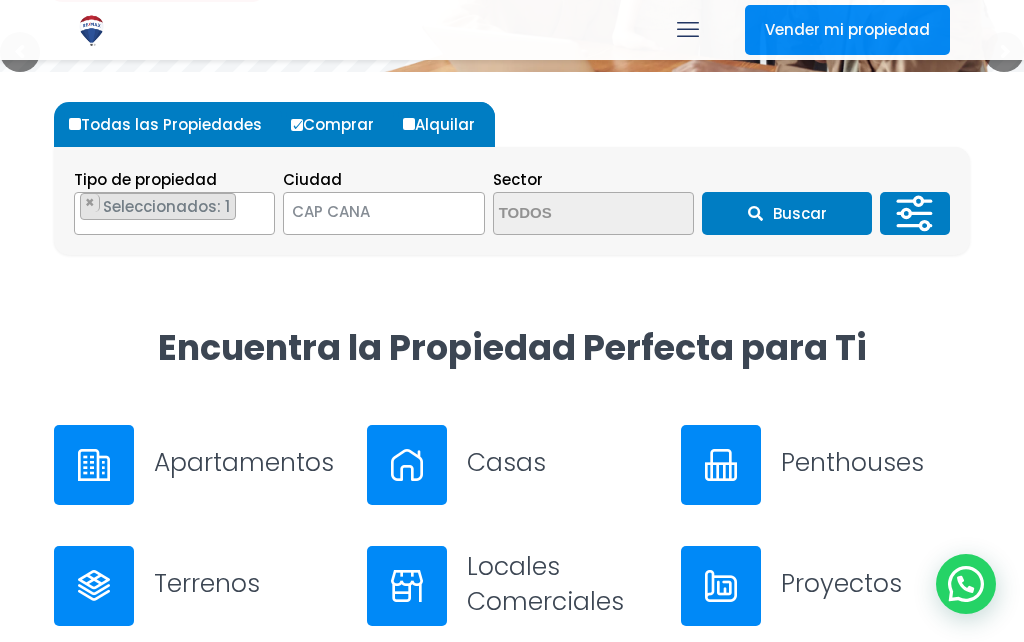 click on "Buscar" at bounding box center [787, 213] 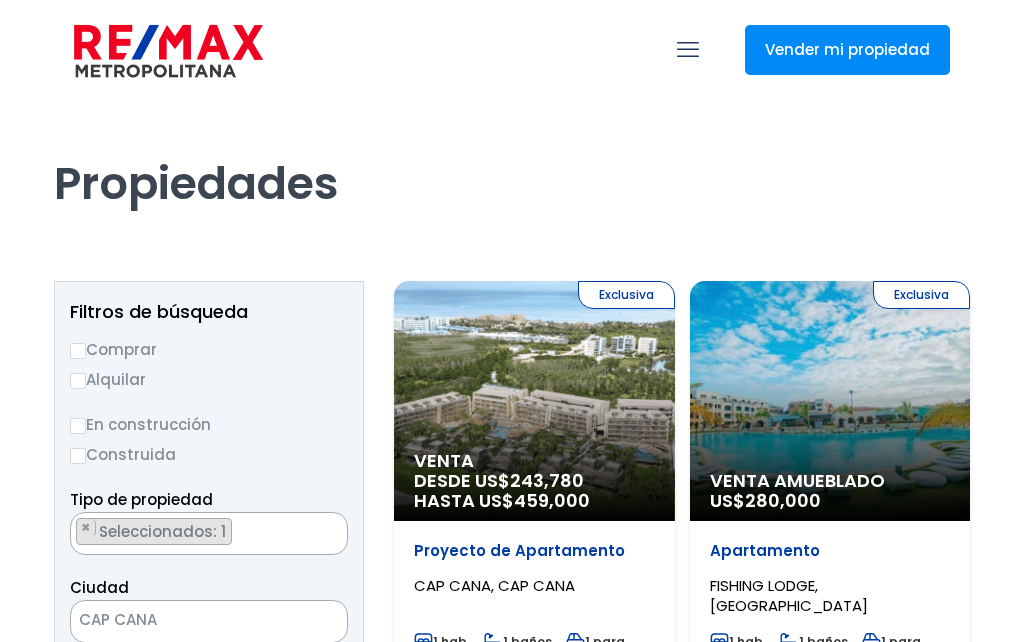 scroll, scrollTop: 0, scrollLeft: 0, axis: both 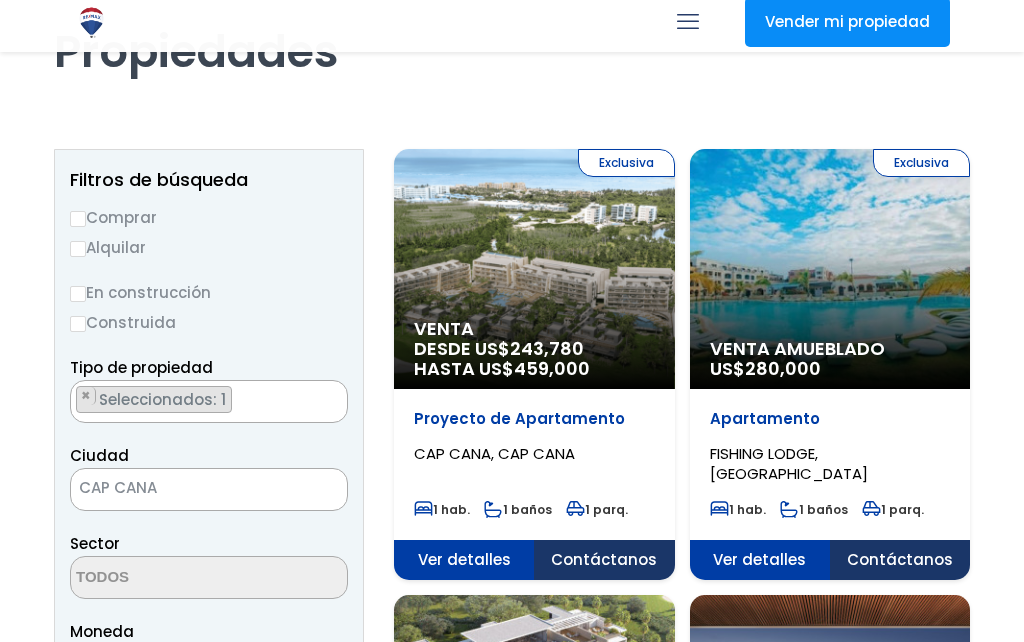 select 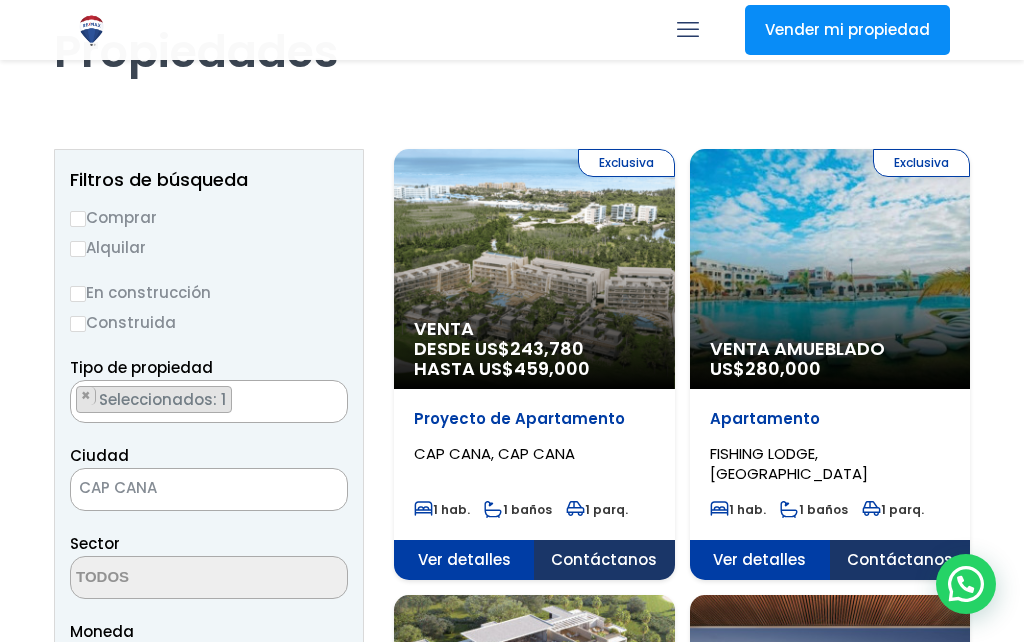 click on "Exclusiva
Venta Amueblado
US$  280,000" at bounding box center (534, 269) 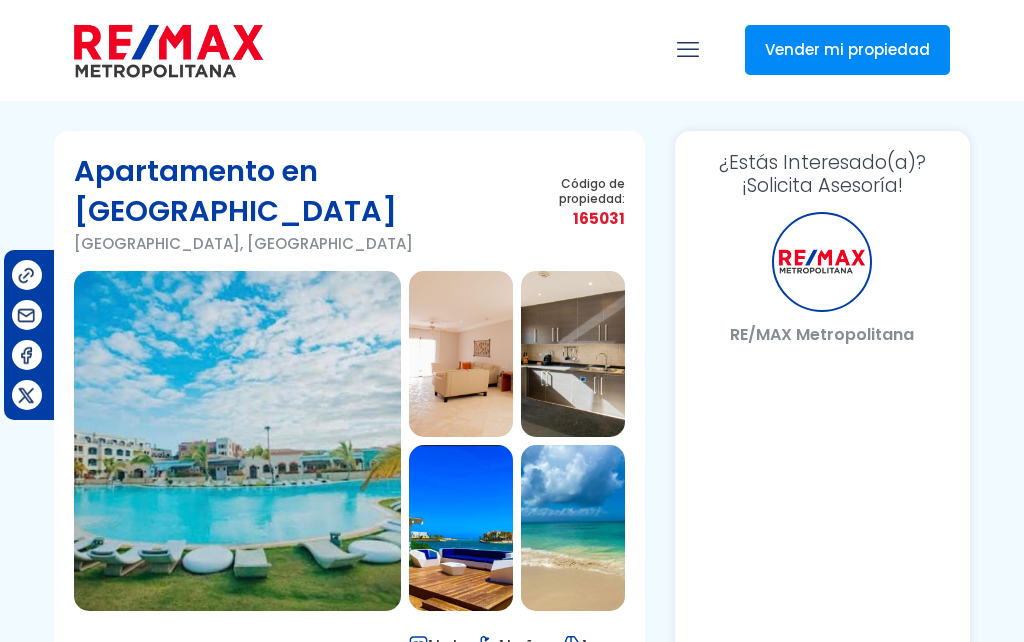scroll, scrollTop: 0, scrollLeft: 0, axis: both 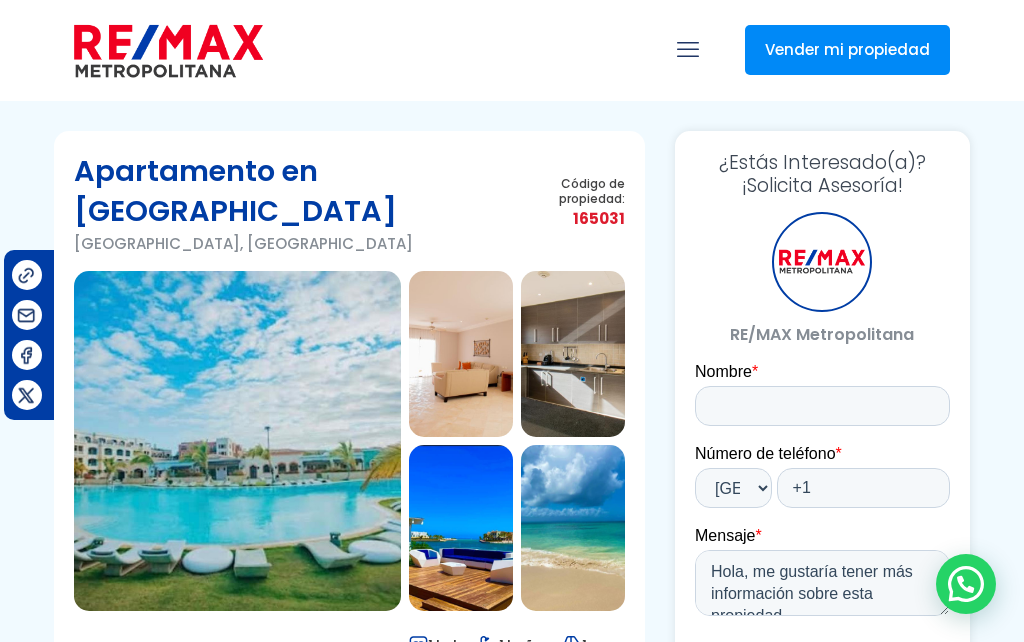 click at bounding box center [237, 441] 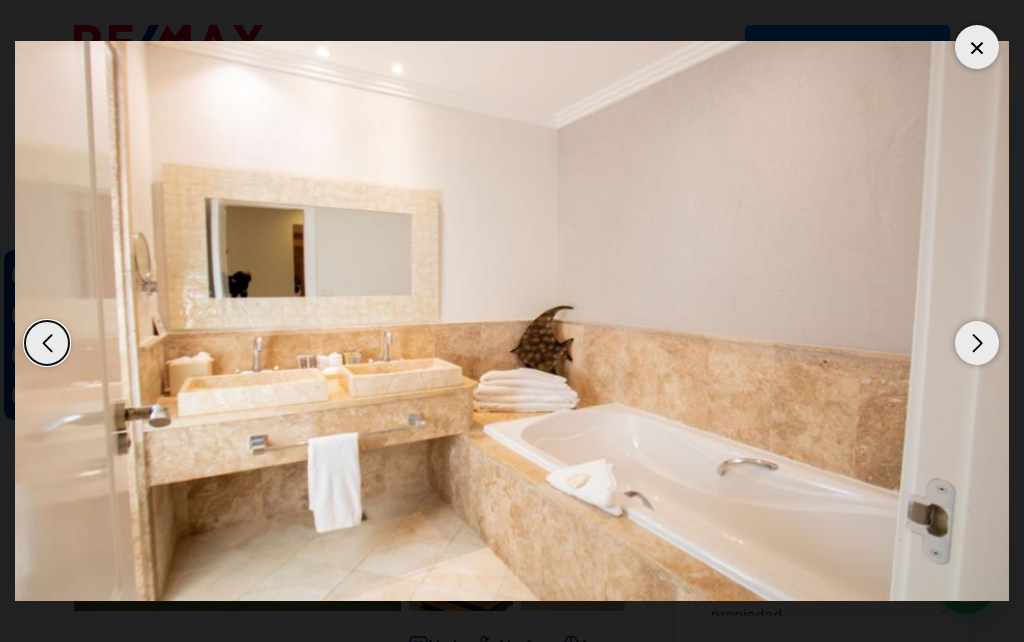 click at bounding box center (977, 47) 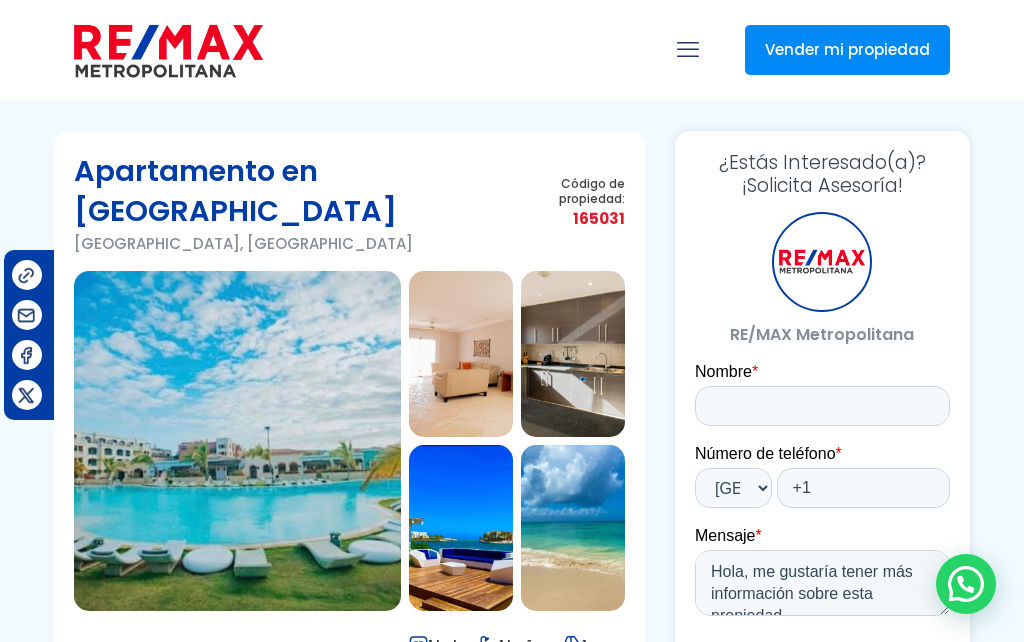 scroll, scrollTop: 0, scrollLeft: 0, axis: both 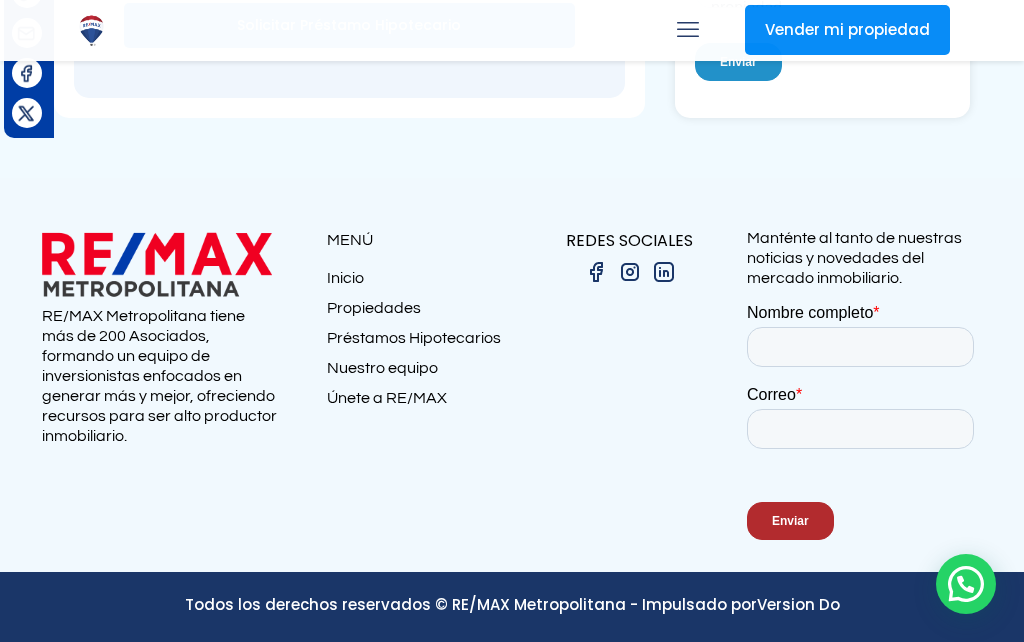 type on "137,233" 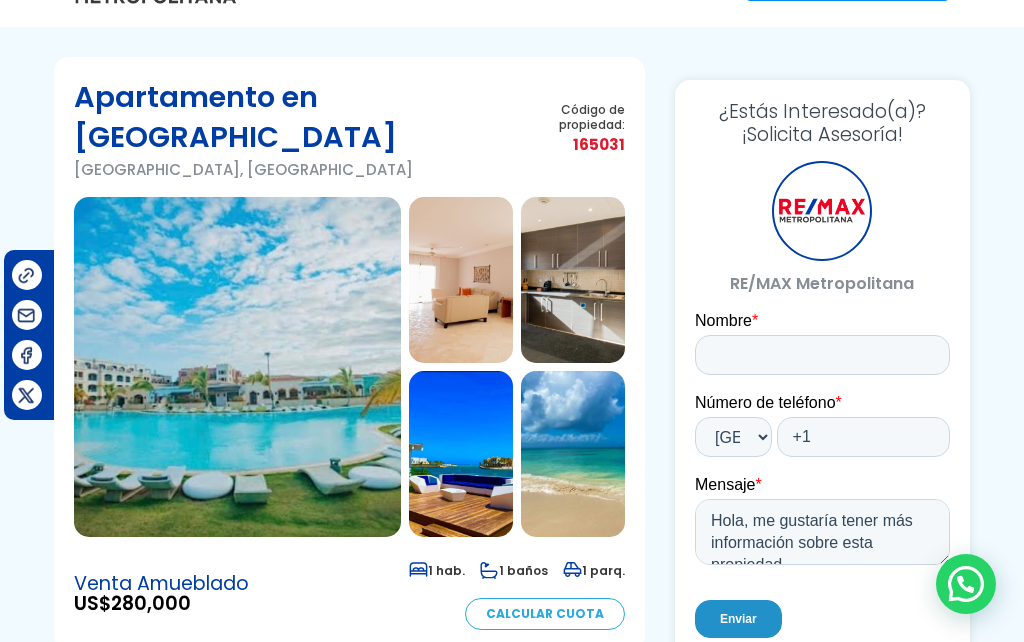scroll, scrollTop: 71, scrollLeft: 0, axis: vertical 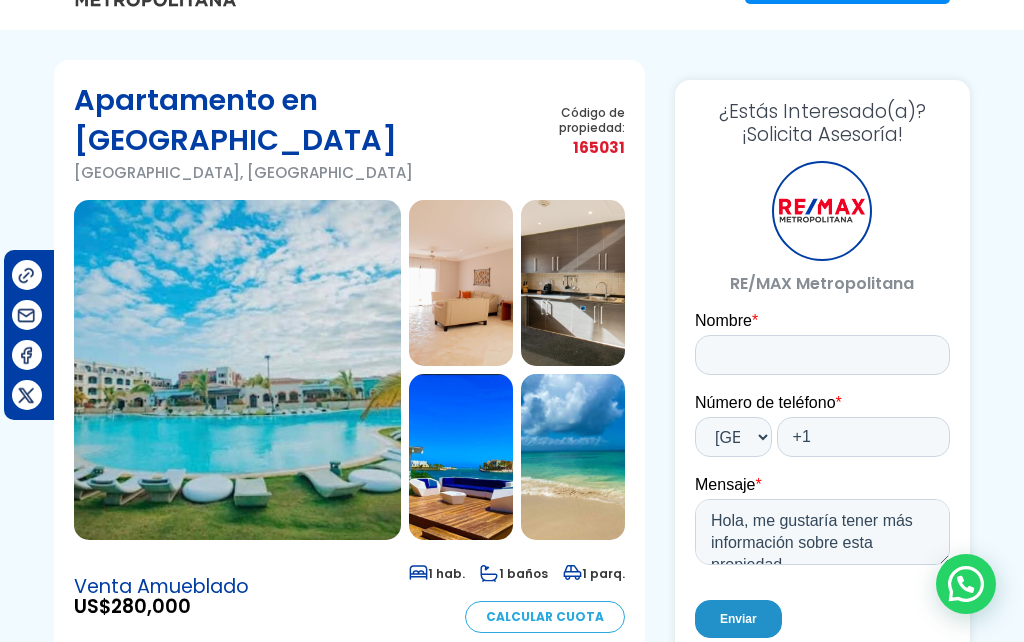 click at bounding box center (461, 457) 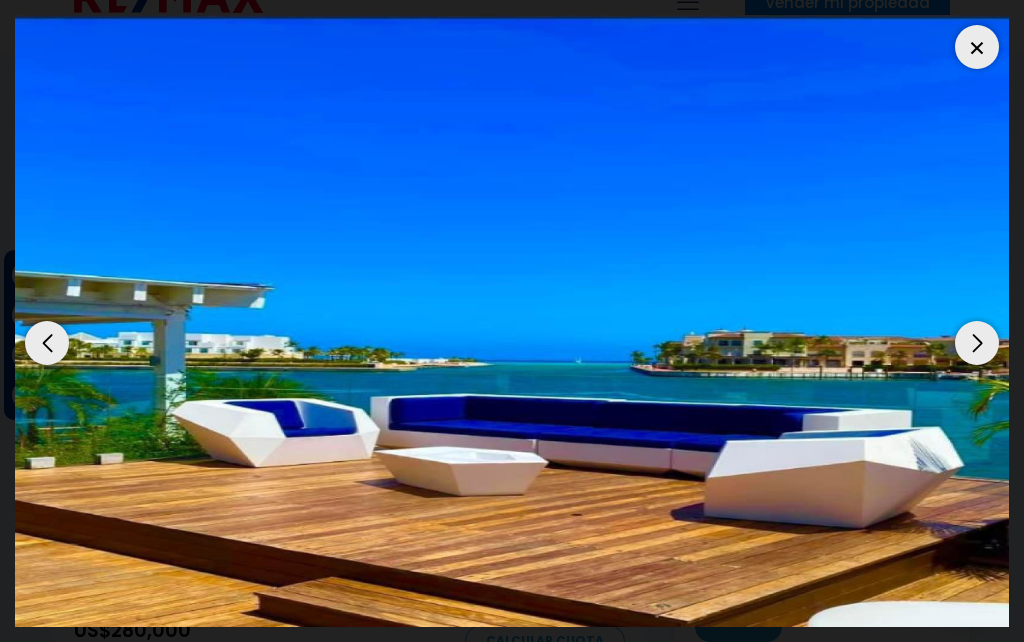 scroll, scrollTop: 0, scrollLeft: 0, axis: both 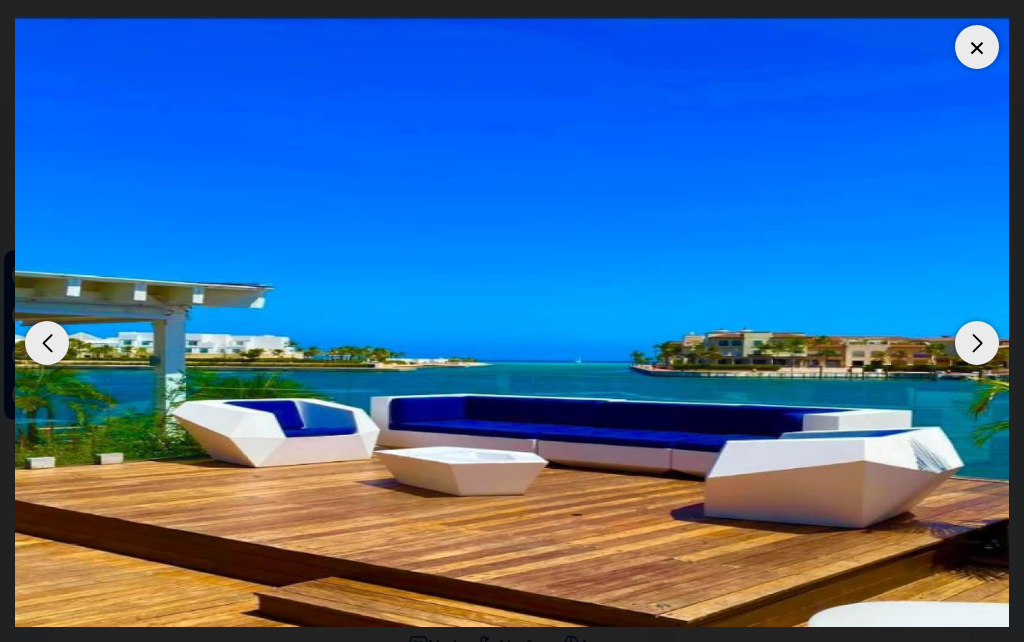 click at bounding box center [977, 47] 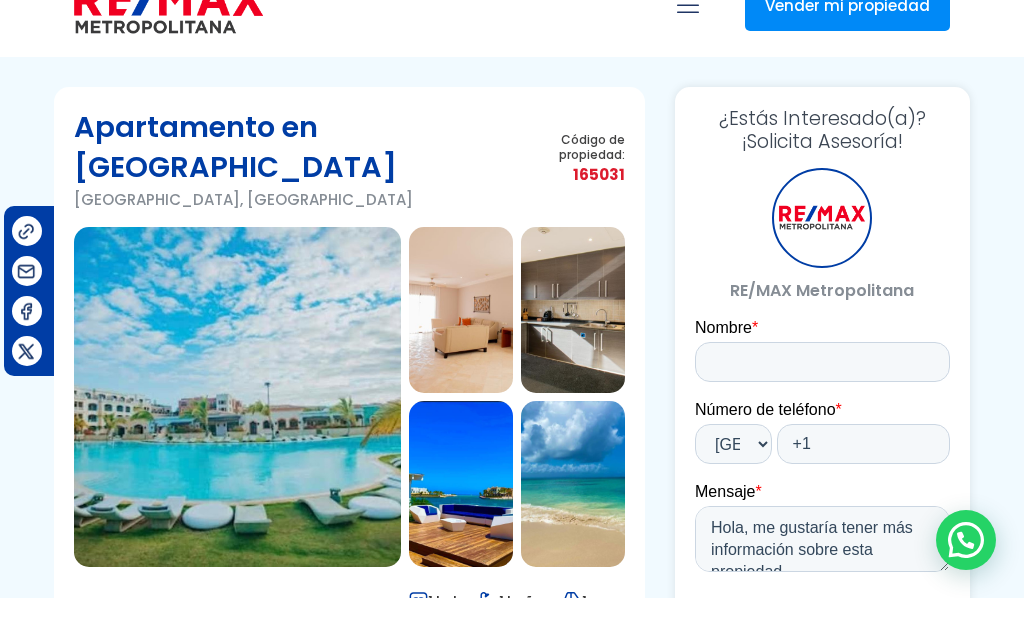 scroll, scrollTop: 44, scrollLeft: 0, axis: vertical 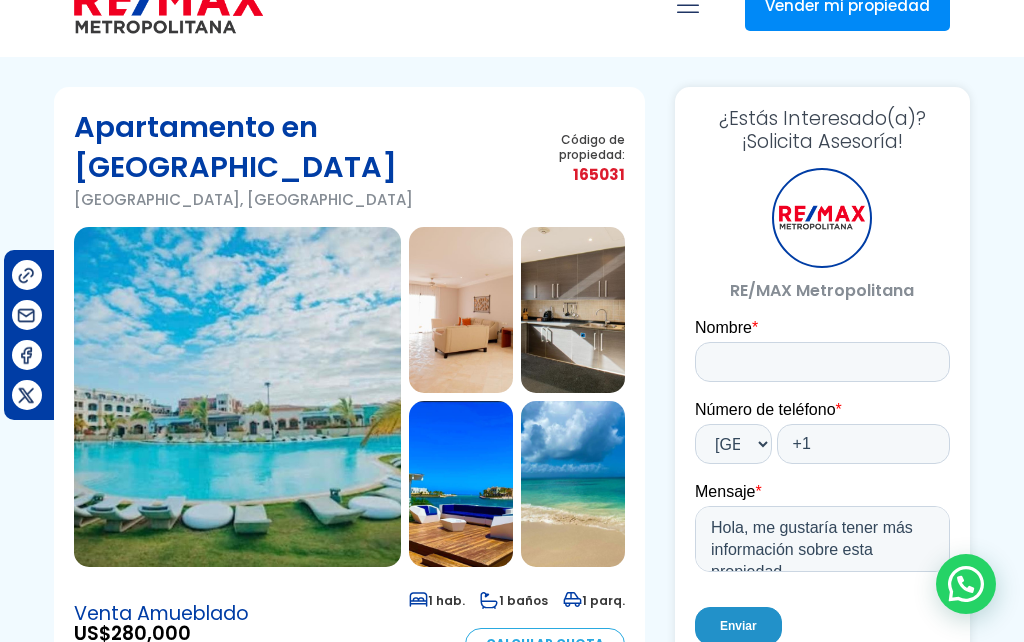 click at bounding box center (573, 310) 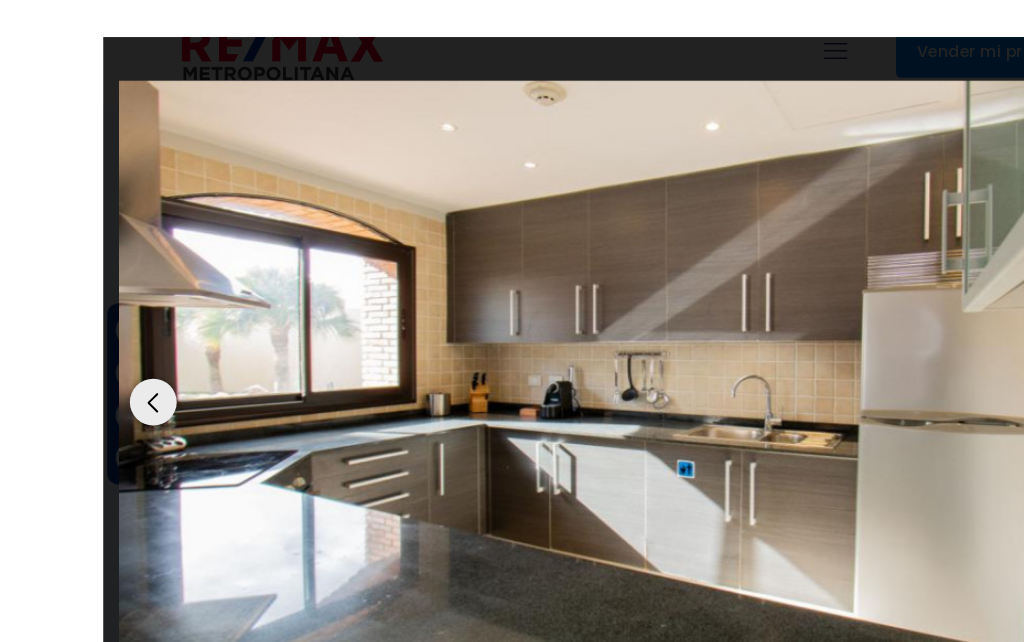 scroll, scrollTop: 0, scrollLeft: 0, axis: both 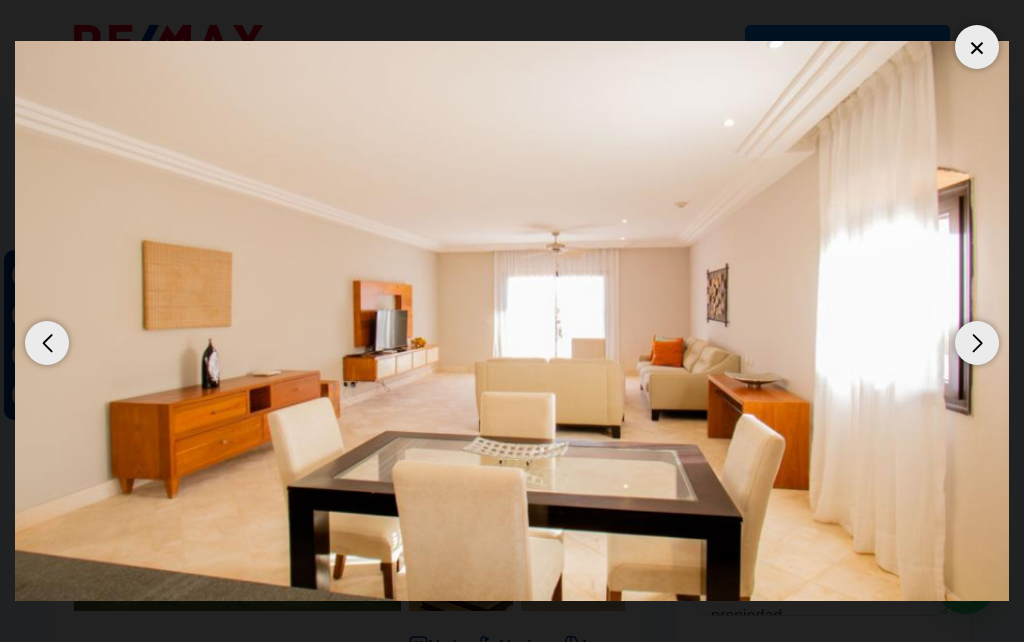click at bounding box center (977, 47) 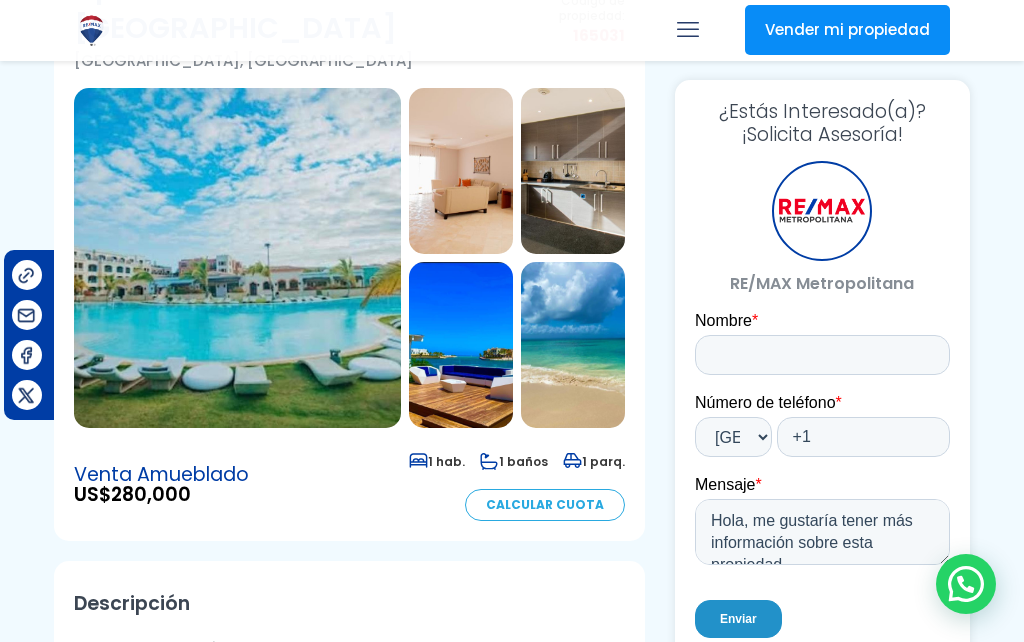 scroll, scrollTop: 0, scrollLeft: 0, axis: both 